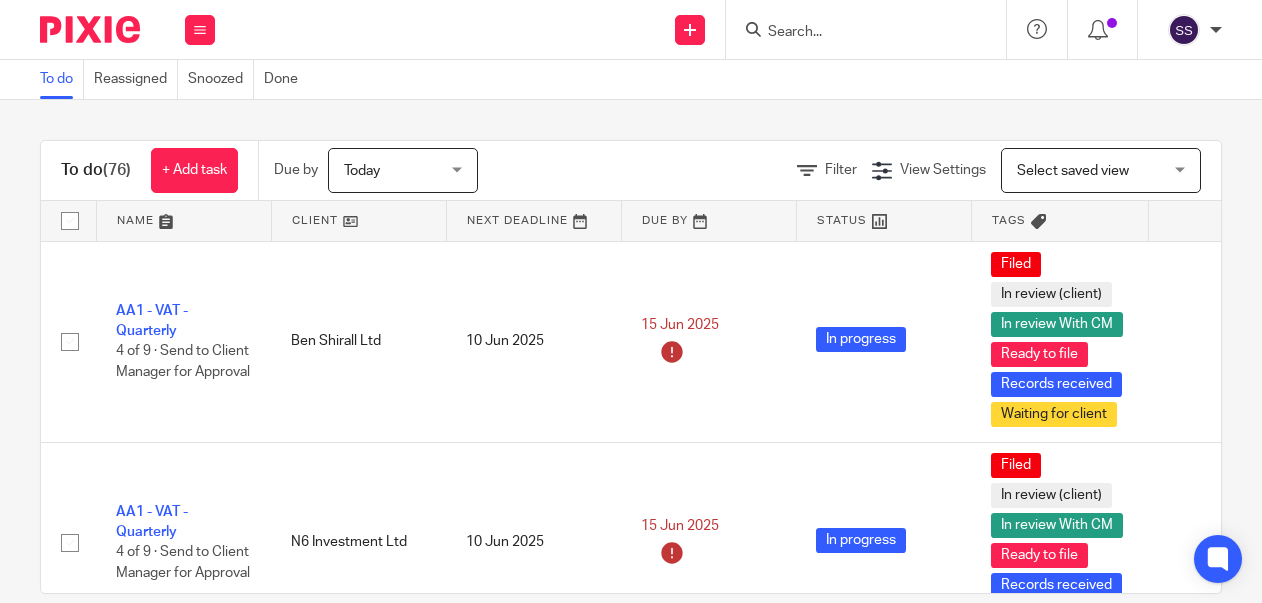 scroll, scrollTop: 0, scrollLeft: 0, axis: both 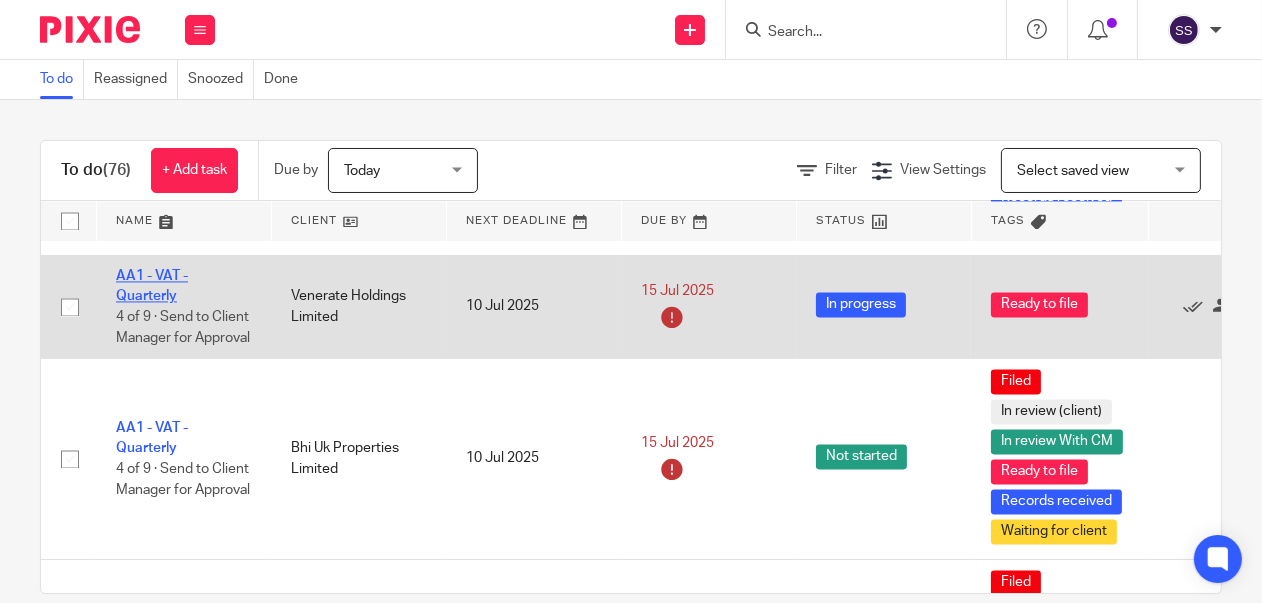 click on "AA1 - VAT - Quarterly" at bounding box center (152, 286) 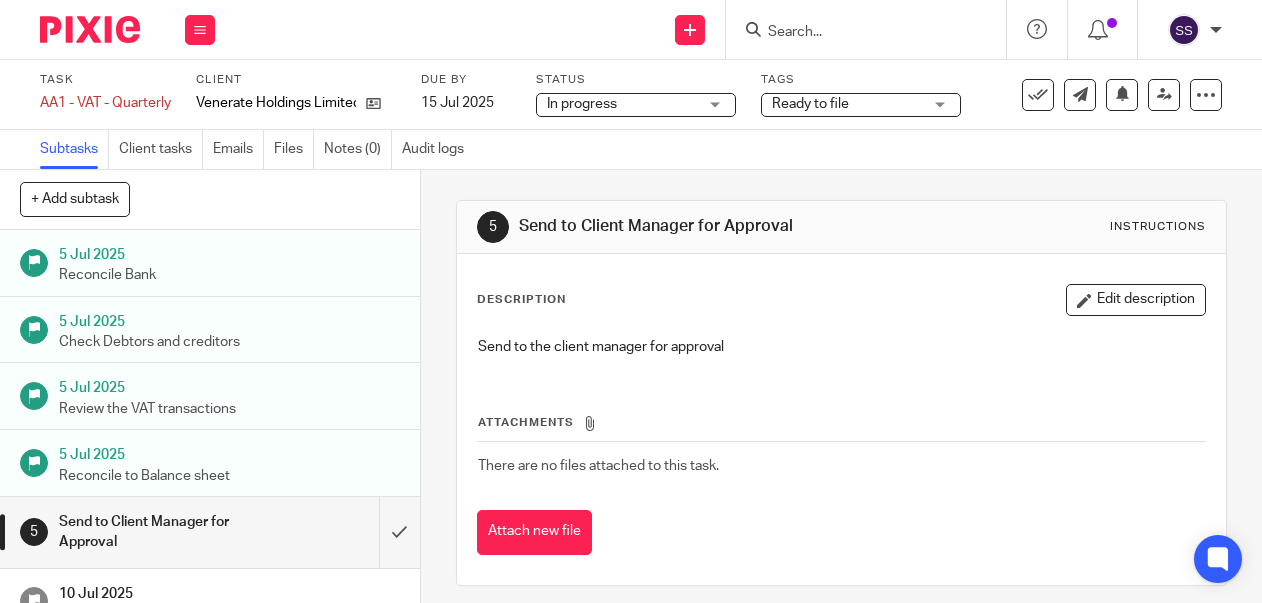 scroll, scrollTop: 0, scrollLeft: 0, axis: both 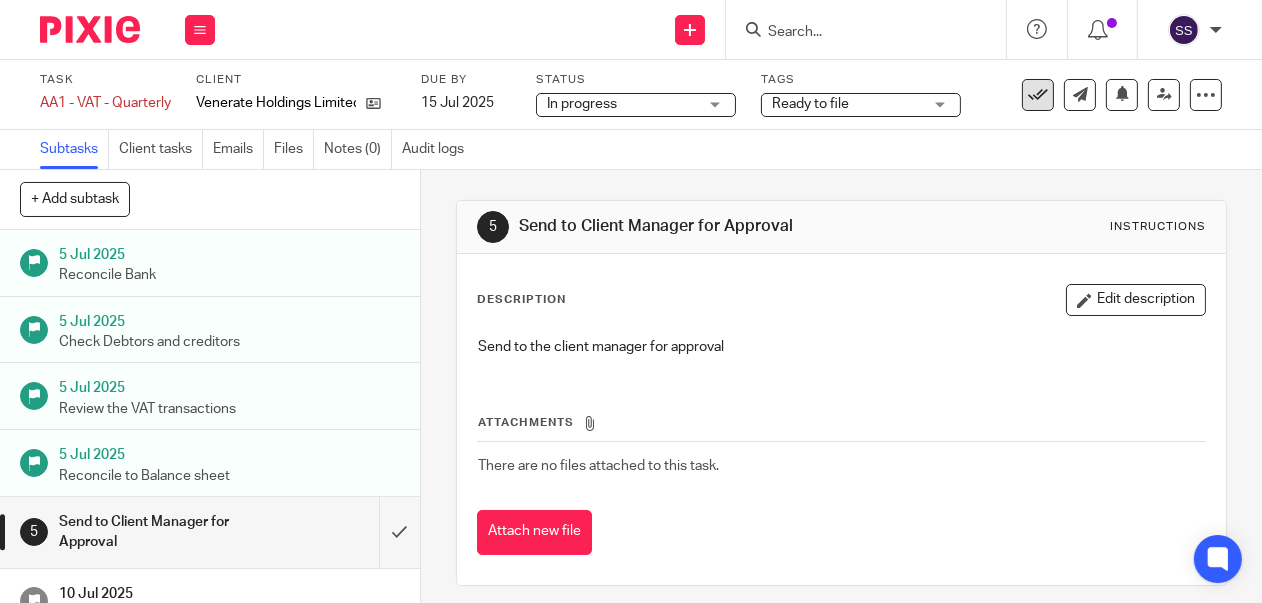 click at bounding box center [1038, 95] 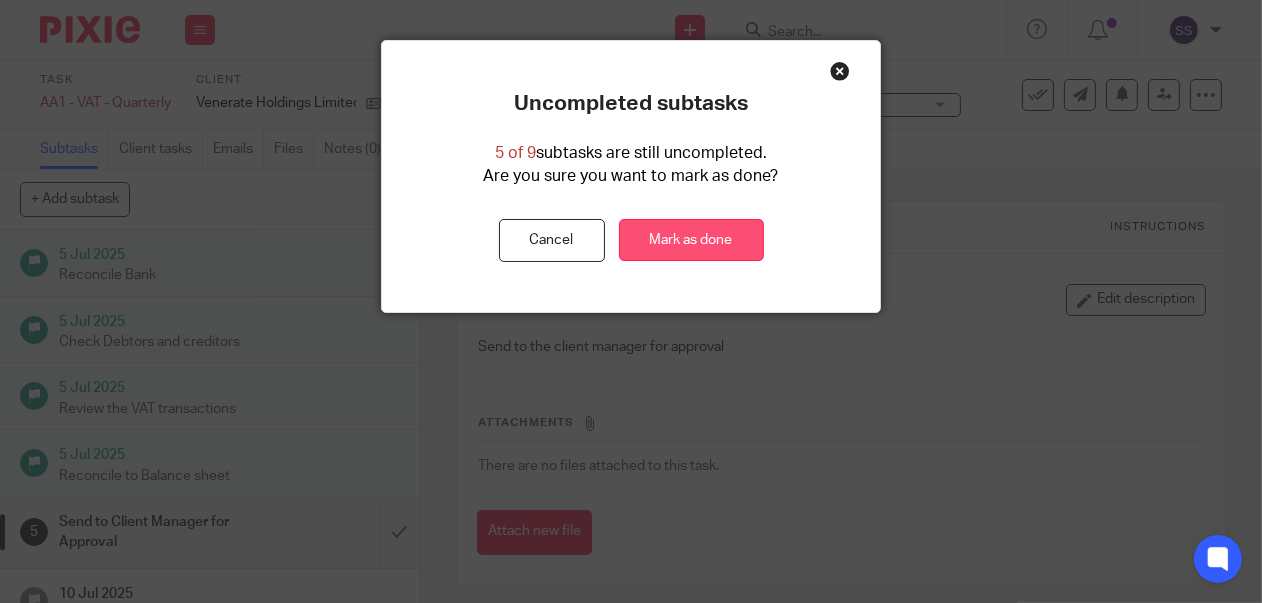 drag, startPoint x: 680, startPoint y: 237, endPoint x: 766, endPoint y: 270, distance: 92.11406 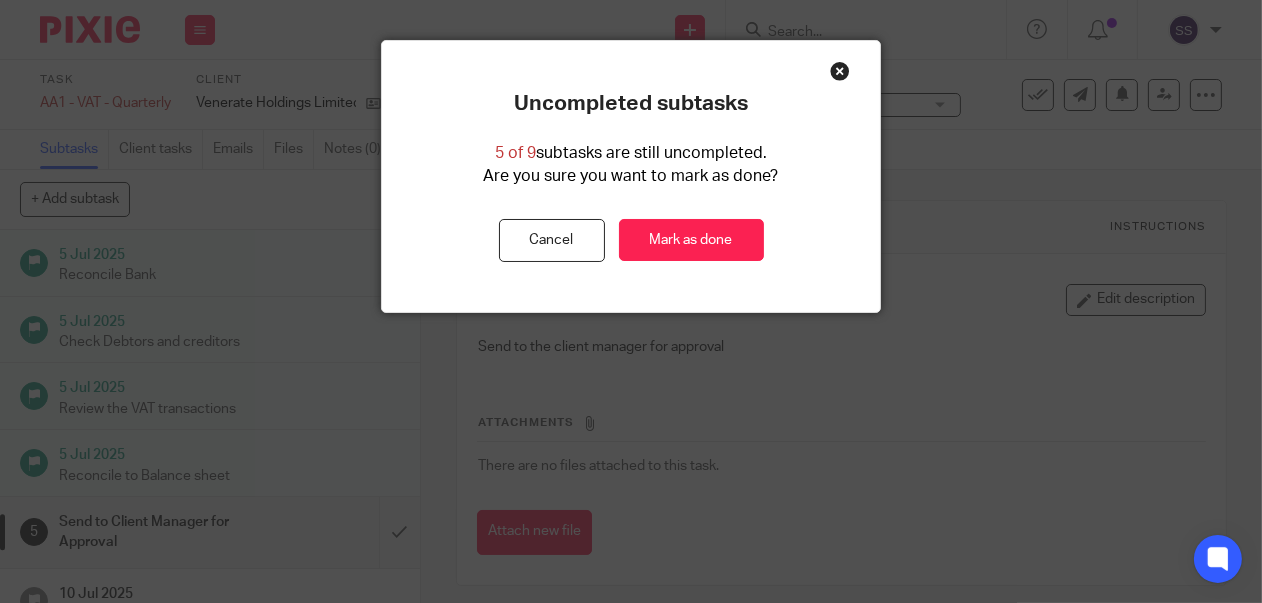 click on "Mark as done" at bounding box center (691, 240) 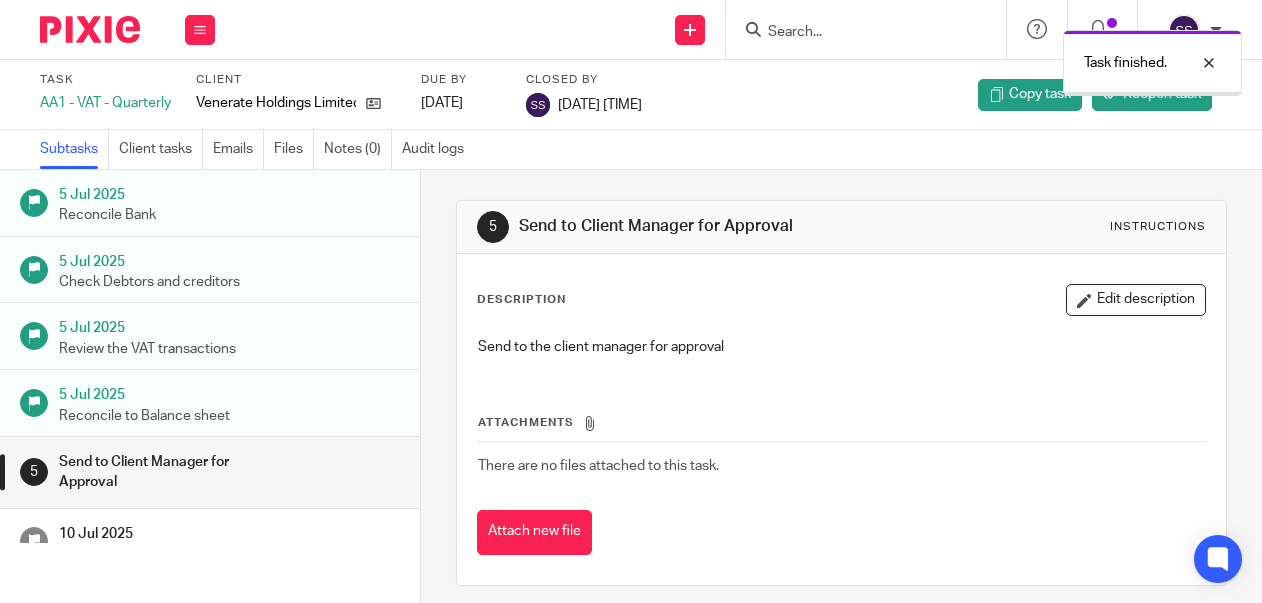 scroll, scrollTop: 0, scrollLeft: 0, axis: both 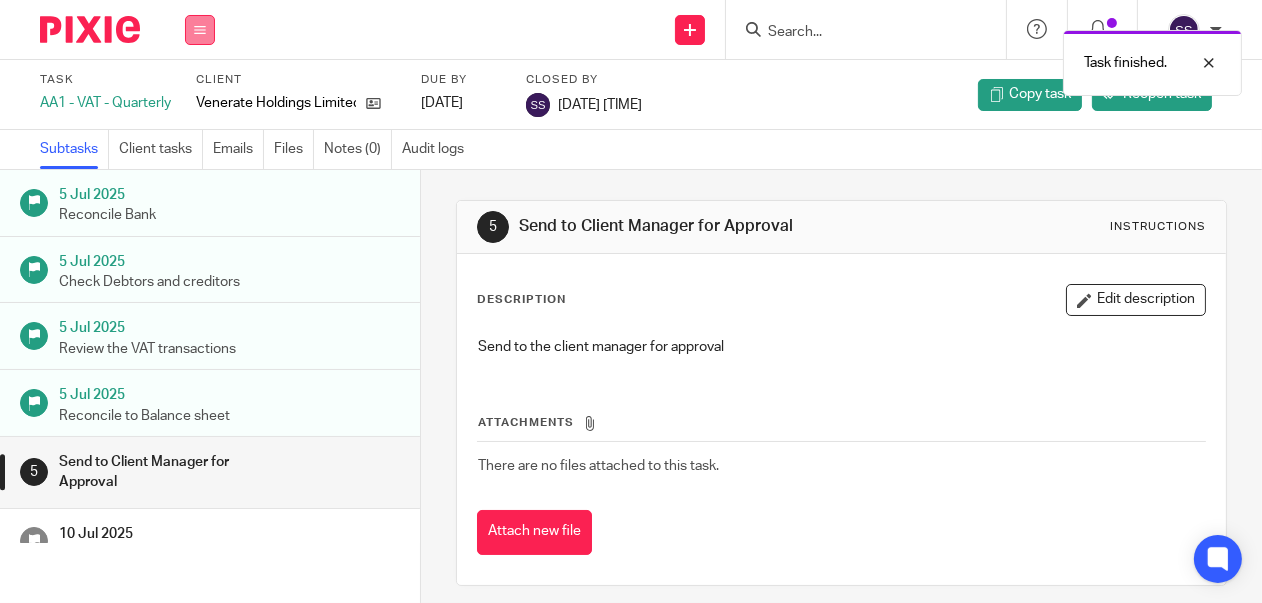 click at bounding box center [200, 30] 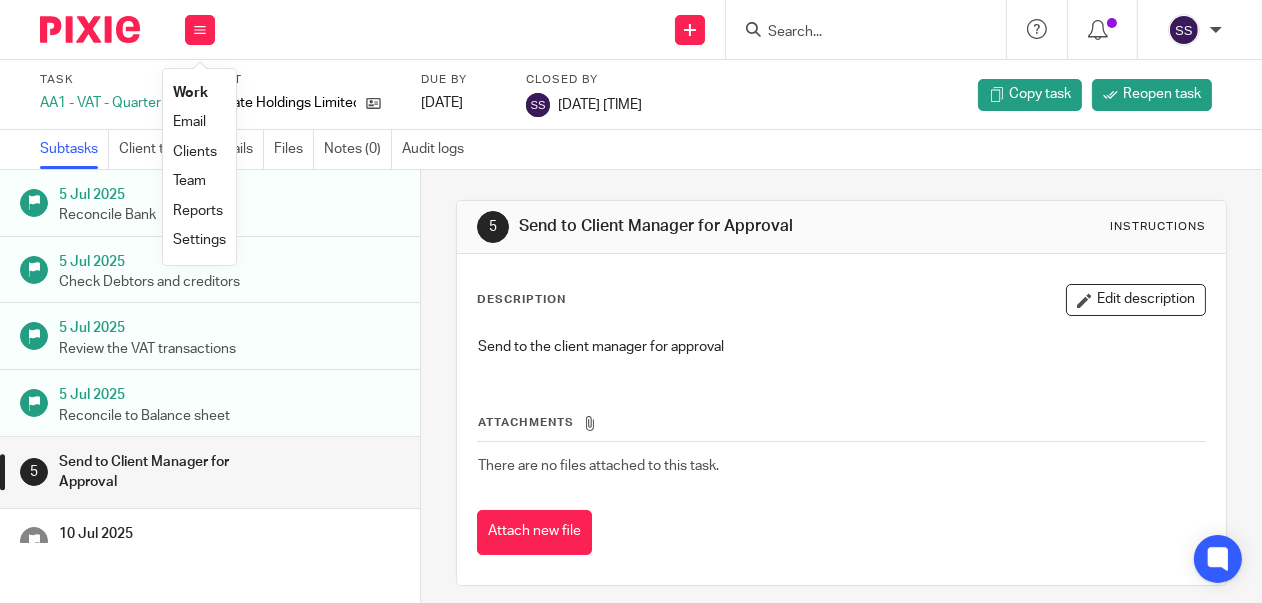 click on "Clients" at bounding box center [195, 152] 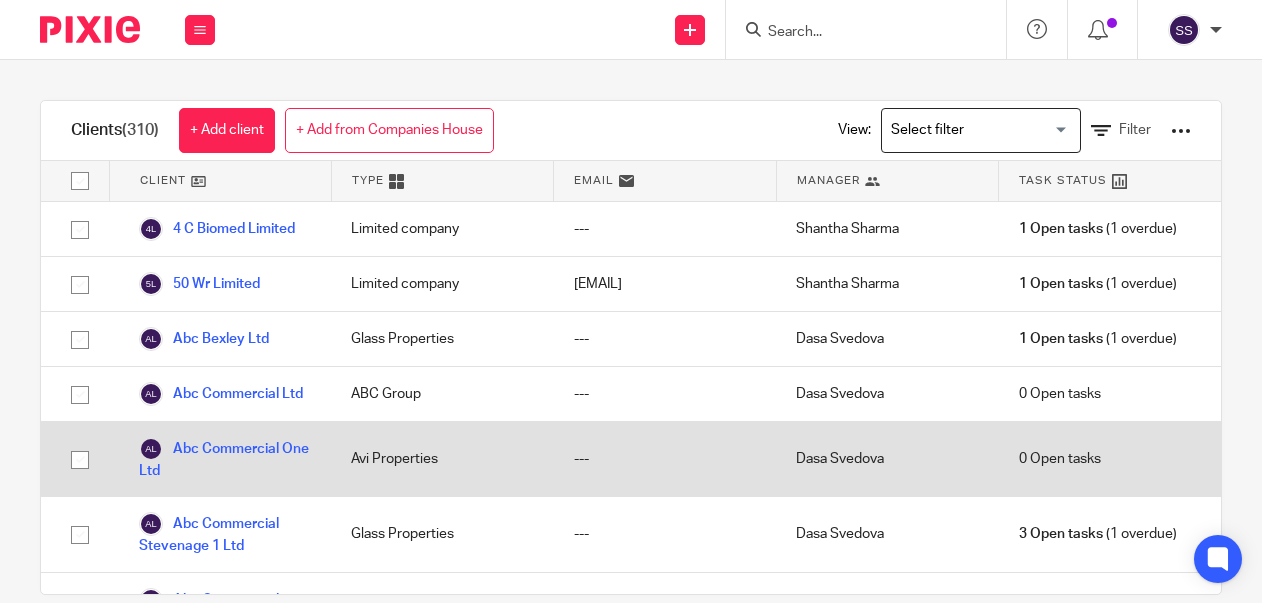 scroll, scrollTop: 0, scrollLeft: 0, axis: both 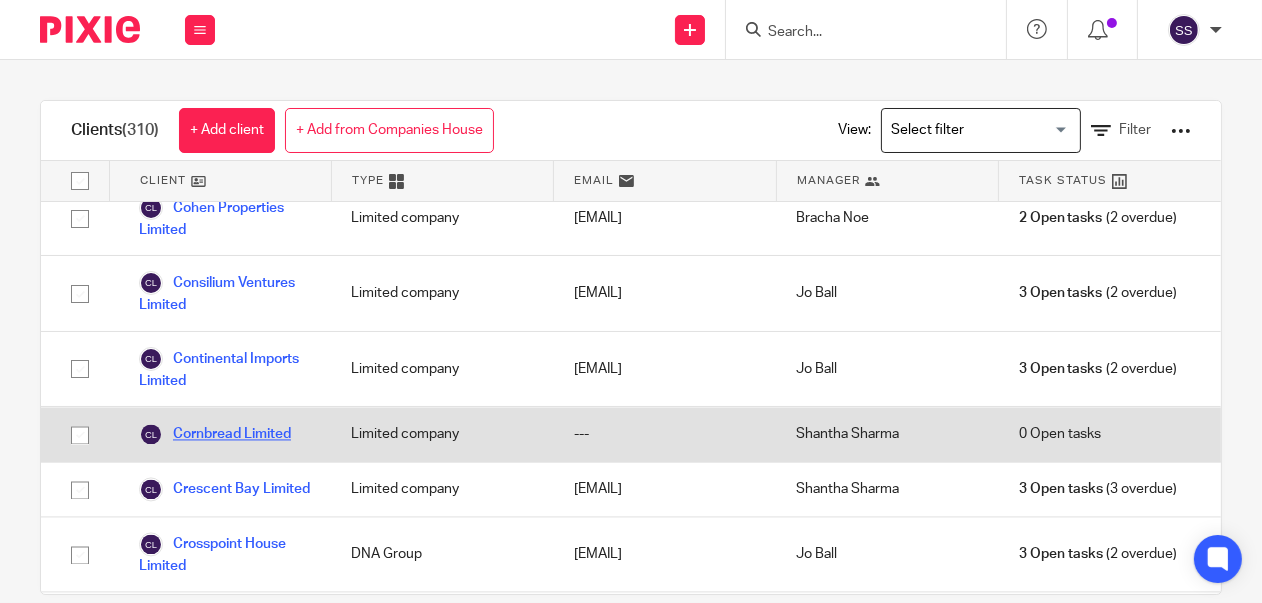 click on "Cornbread Limited" at bounding box center (215, 434) 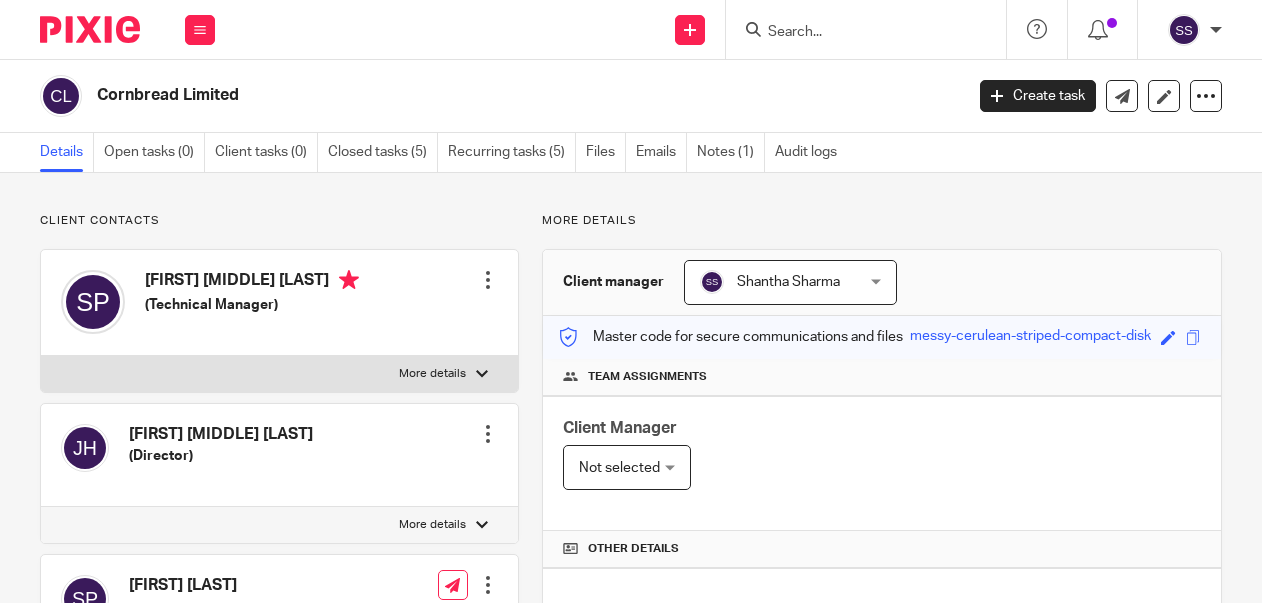 scroll, scrollTop: 0, scrollLeft: 0, axis: both 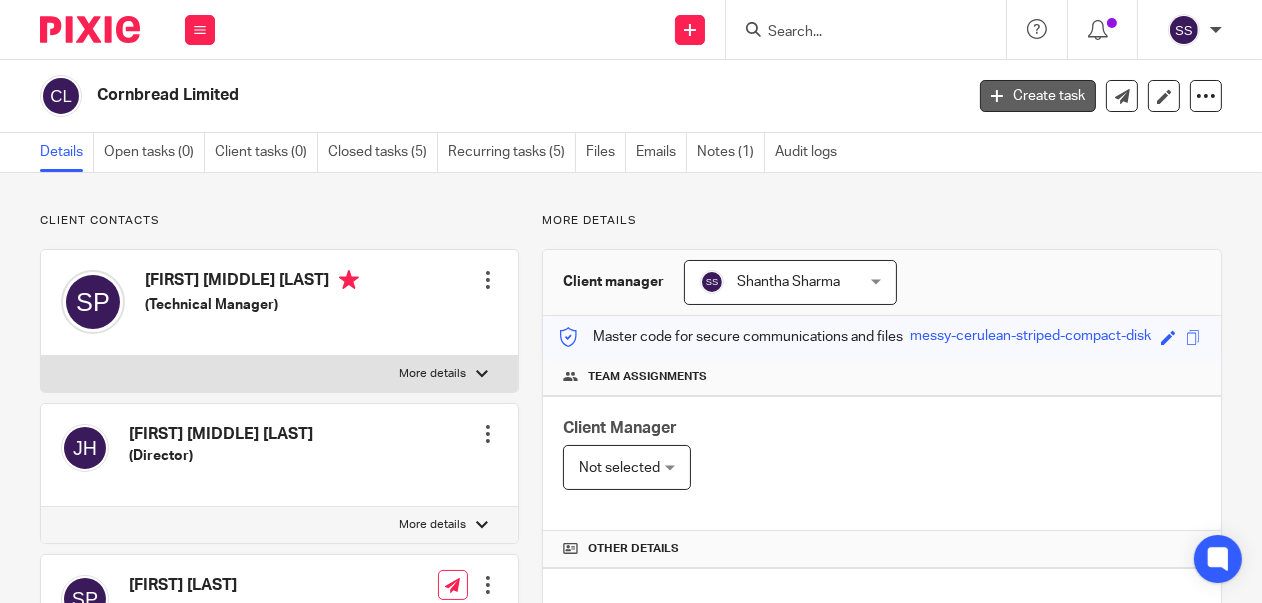 click on "Create task" at bounding box center (1038, 96) 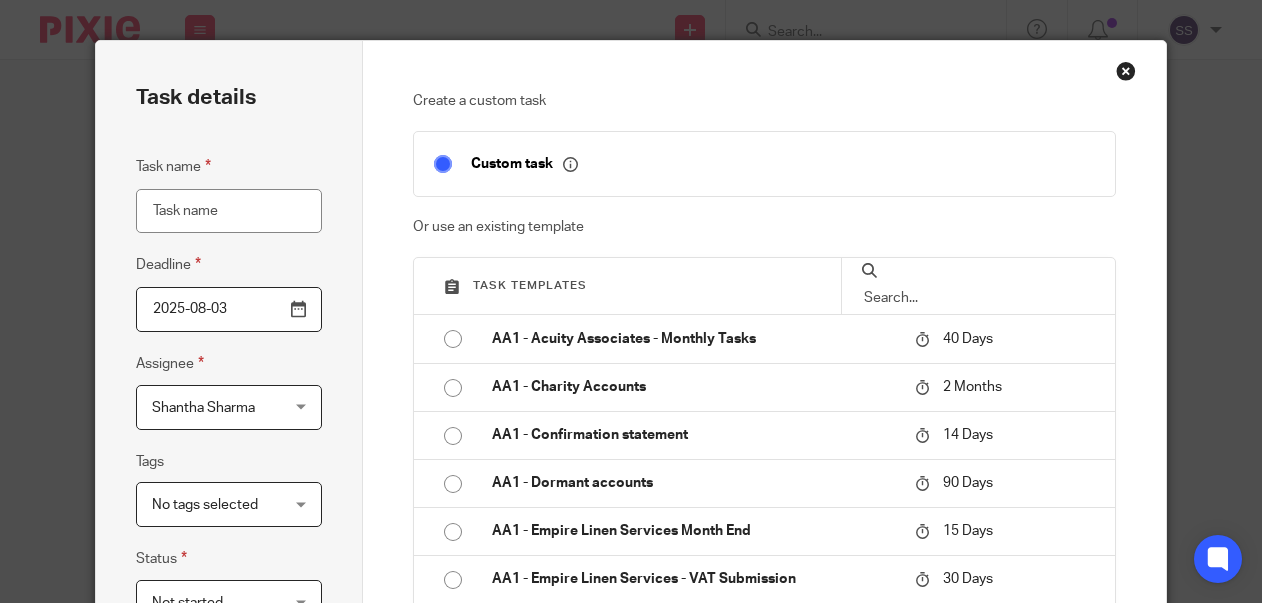 scroll, scrollTop: 0, scrollLeft: 0, axis: both 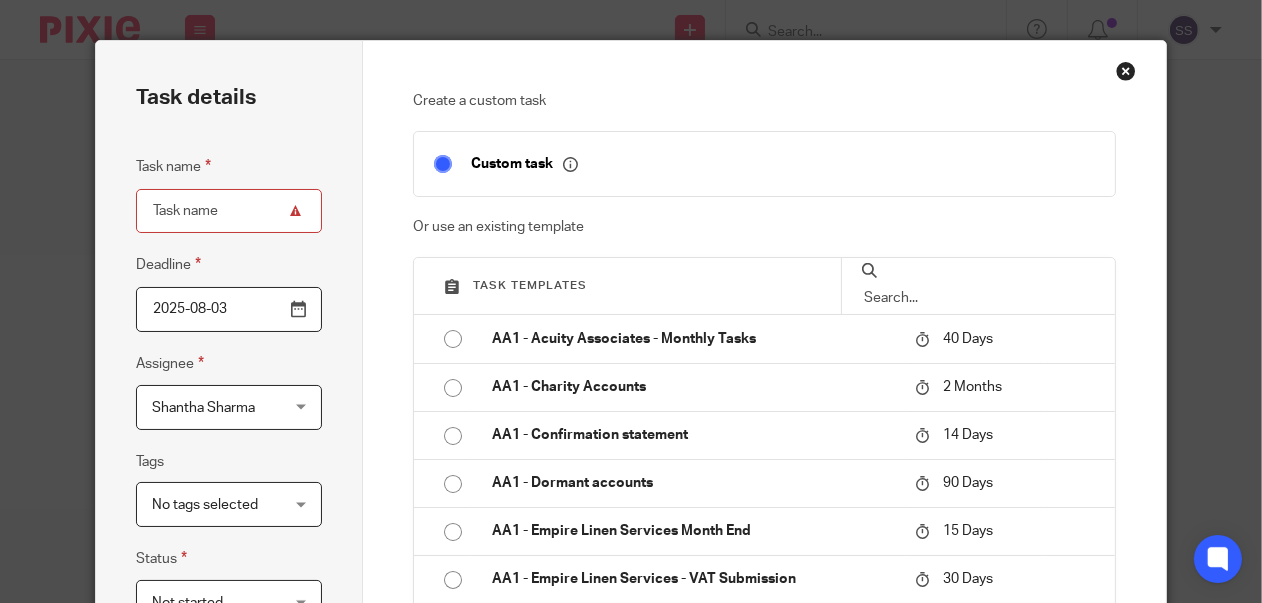 drag, startPoint x: 1123, startPoint y: 69, endPoint x: 1161, endPoint y: 124, distance: 66.85058 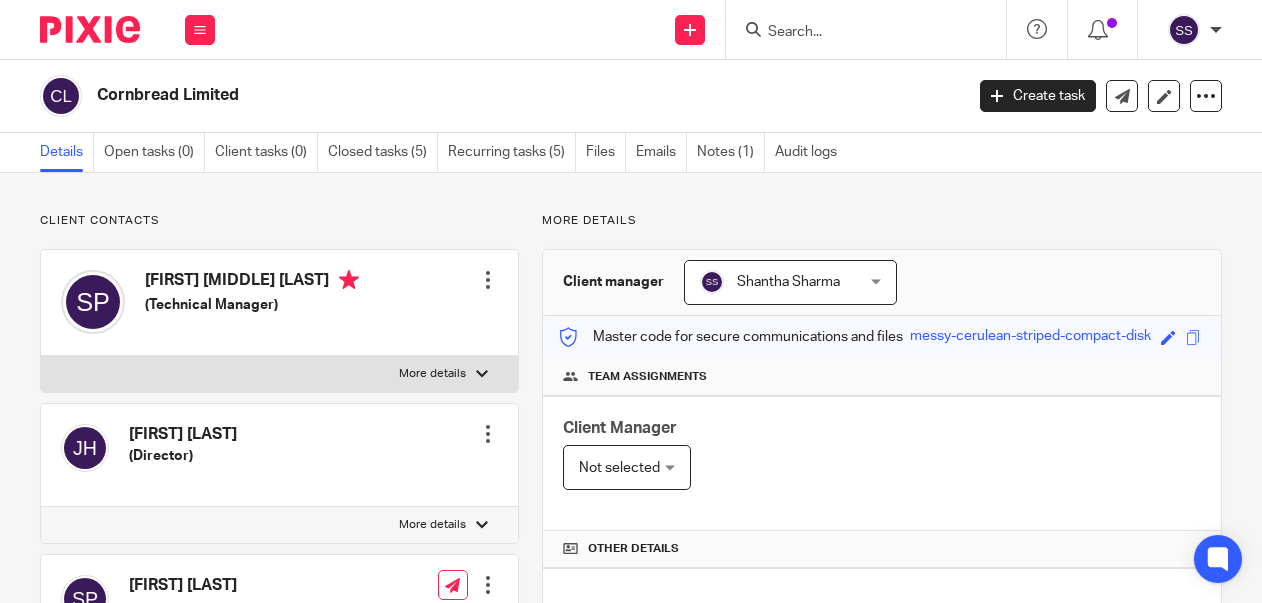 scroll, scrollTop: 0, scrollLeft: 0, axis: both 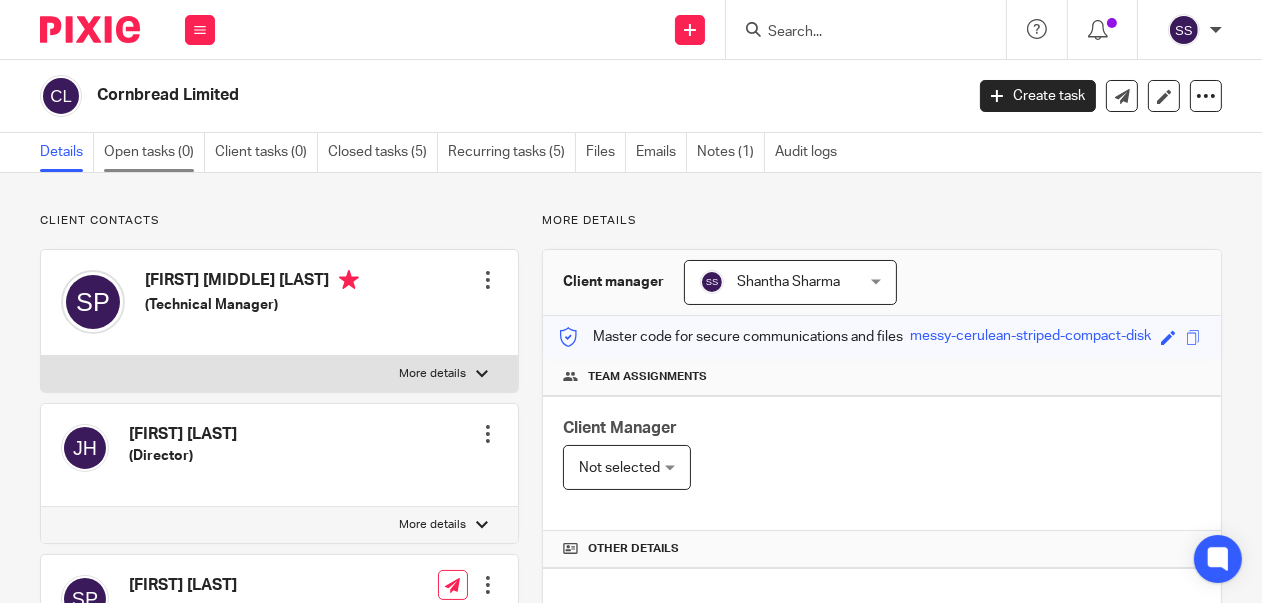 click on "Open tasks (0)" at bounding box center [154, 152] 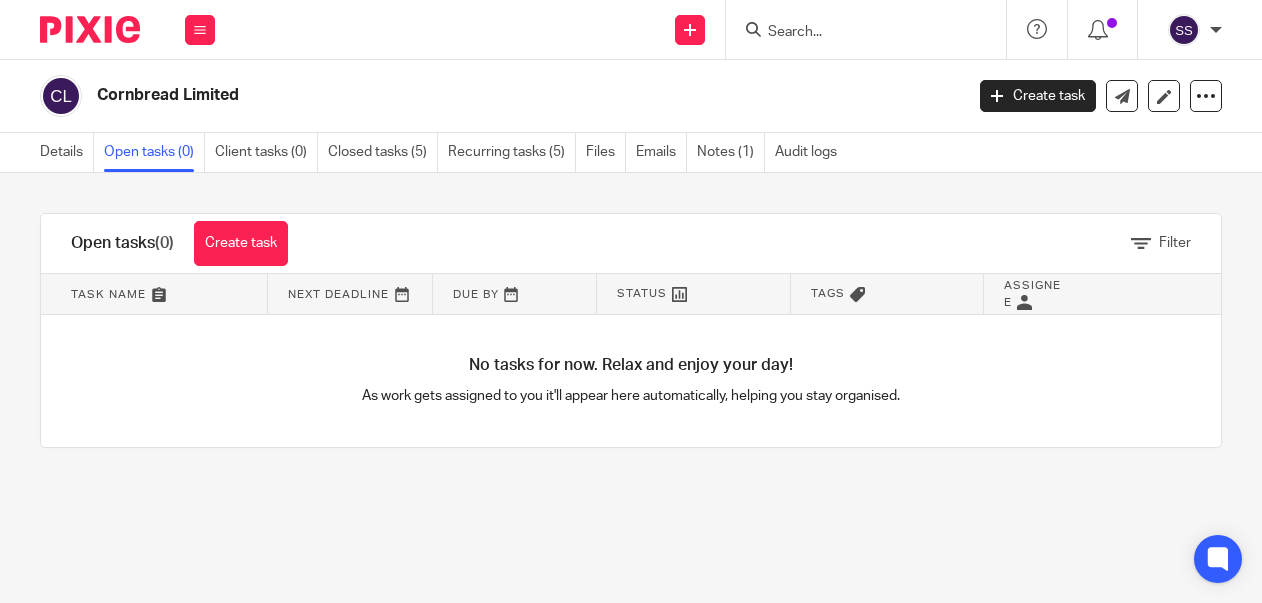 scroll, scrollTop: 0, scrollLeft: 0, axis: both 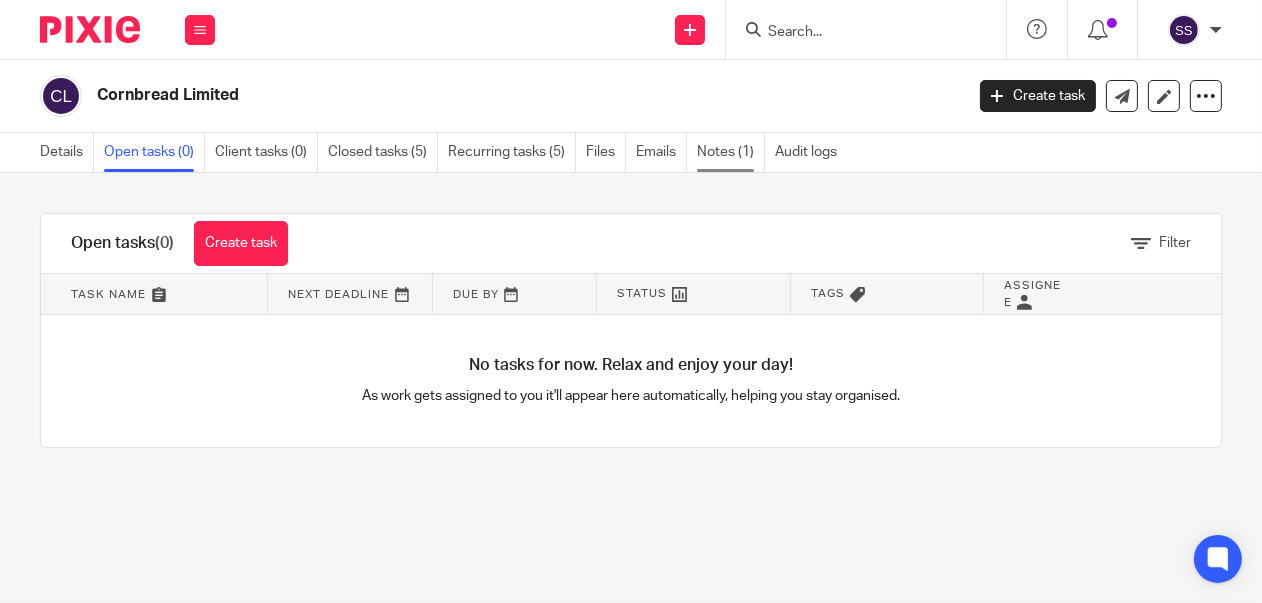 click on "Notes (1)" at bounding box center [731, 152] 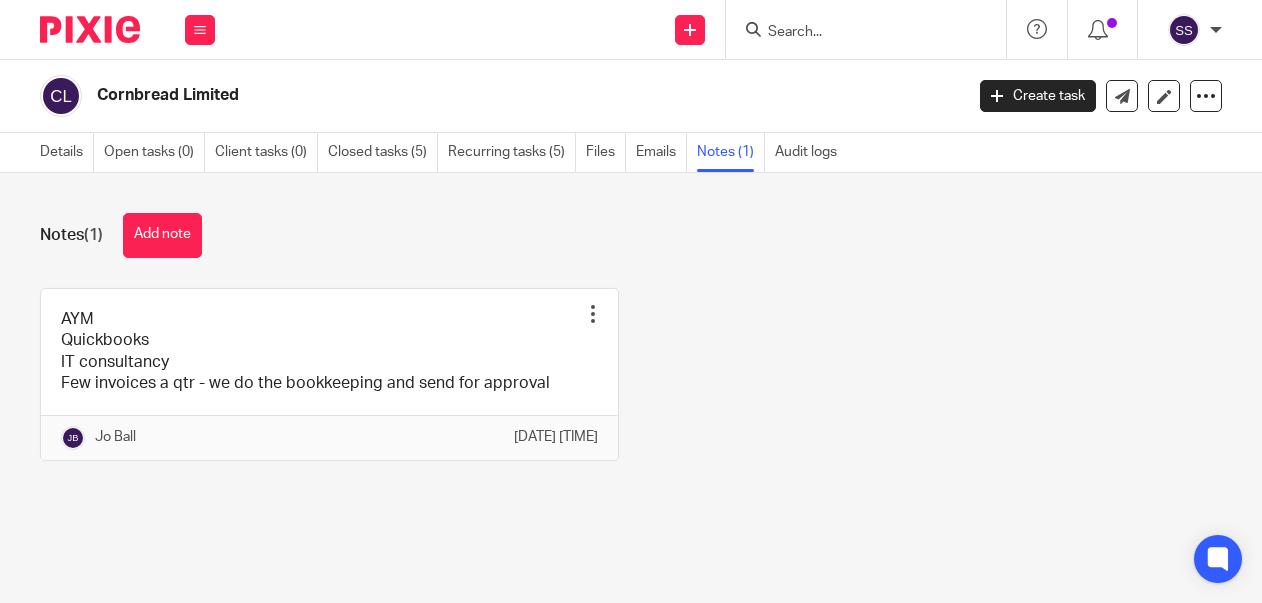 scroll, scrollTop: 0, scrollLeft: 0, axis: both 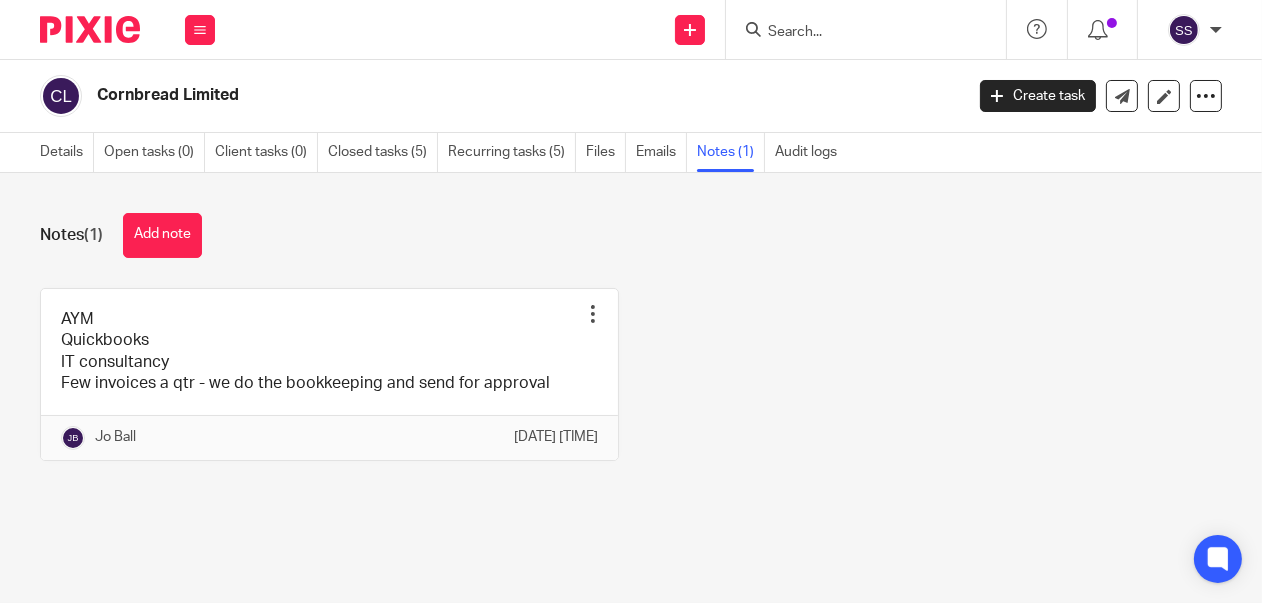 click on "Recurring tasks (5)" at bounding box center [512, 152] 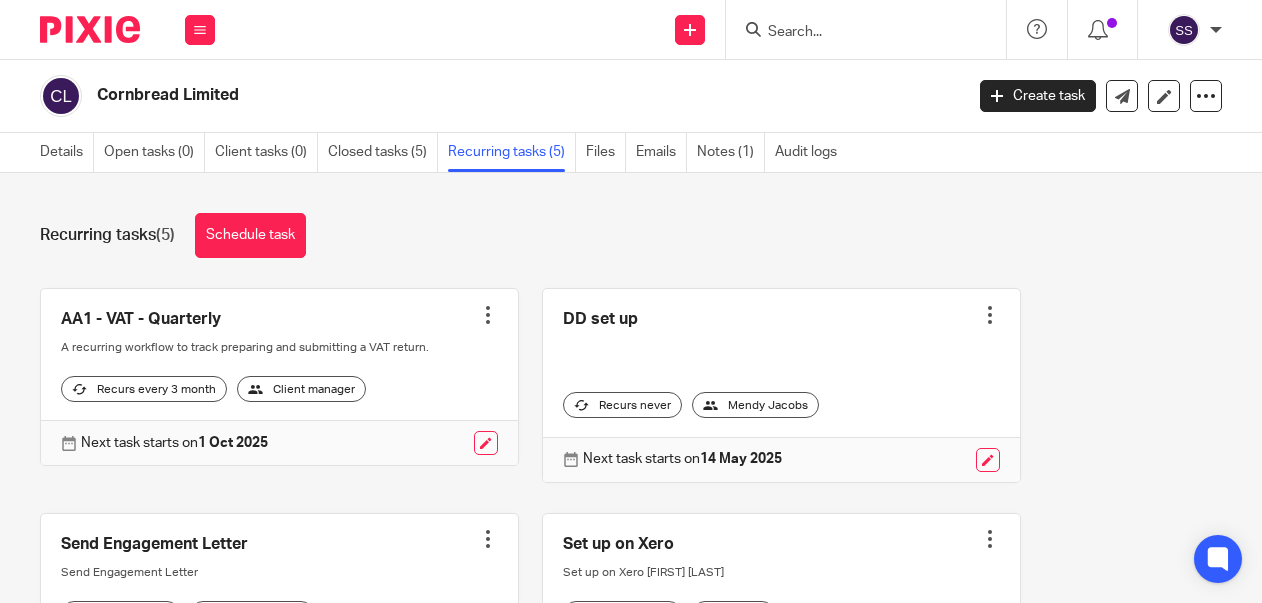 scroll, scrollTop: 0, scrollLeft: 0, axis: both 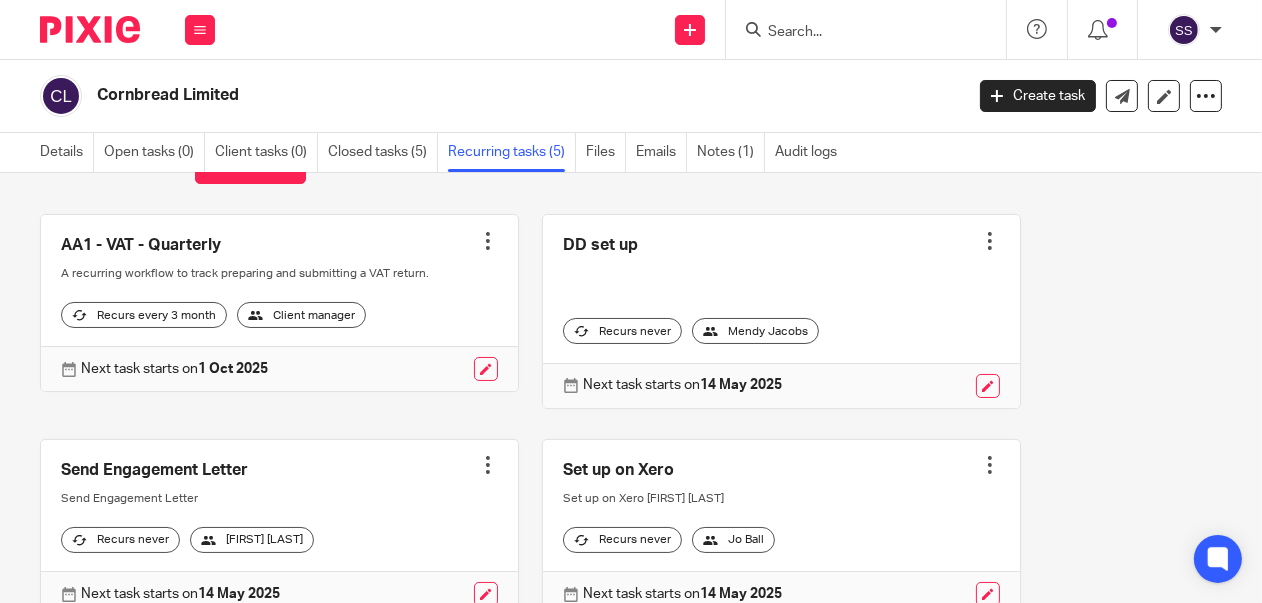 click at bounding box center (488, 241) 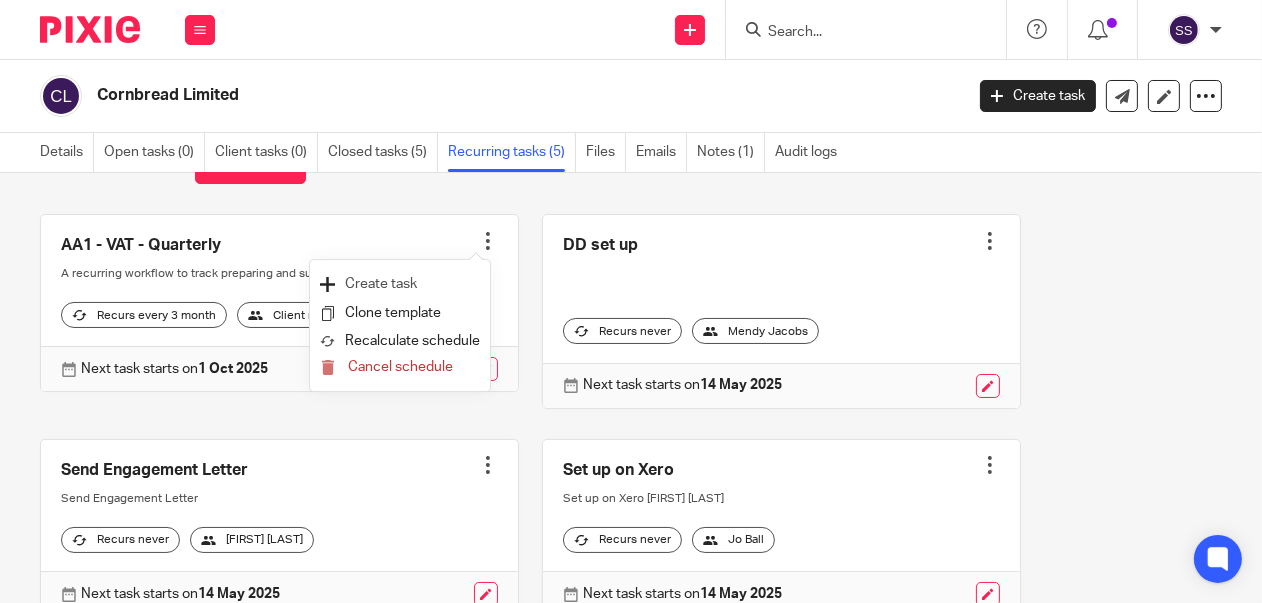 click on "Create task" at bounding box center [400, 284] 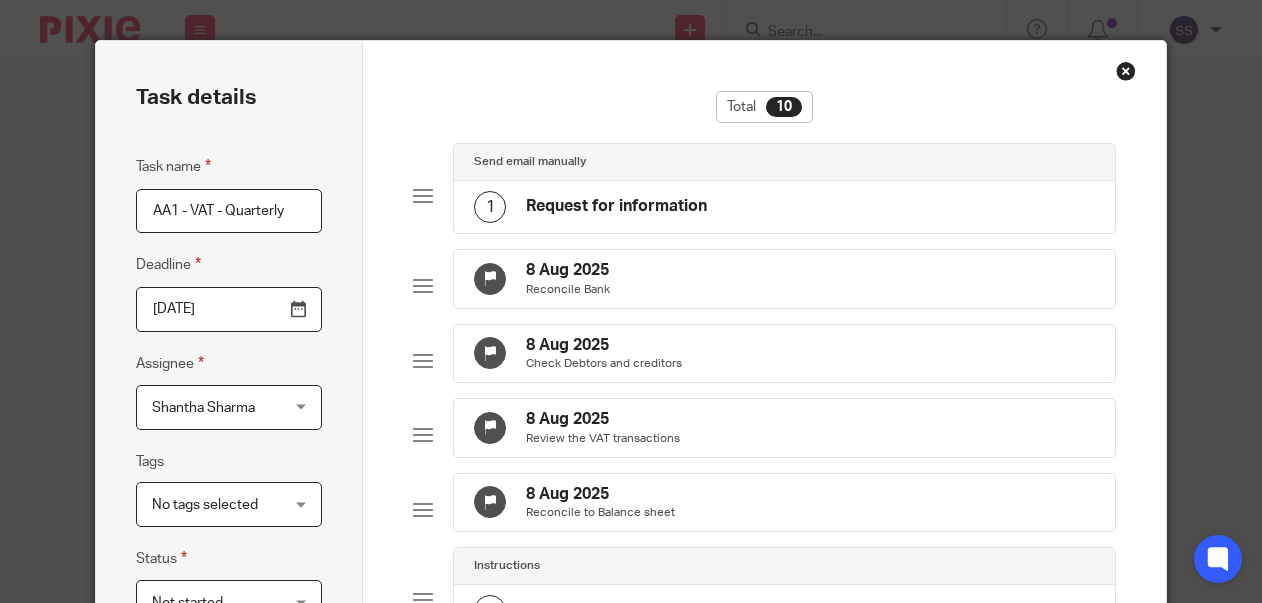 scroll, scrollTop: 0, scrollLeft: 0, axis: both 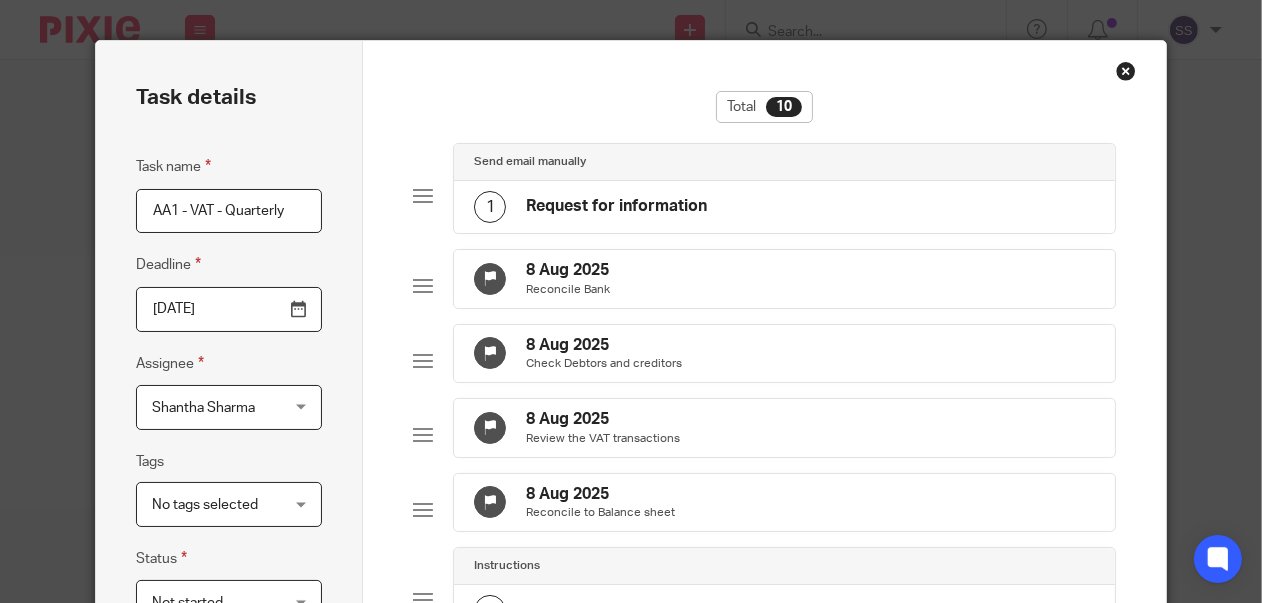 click at bounding box center [1126, 71] 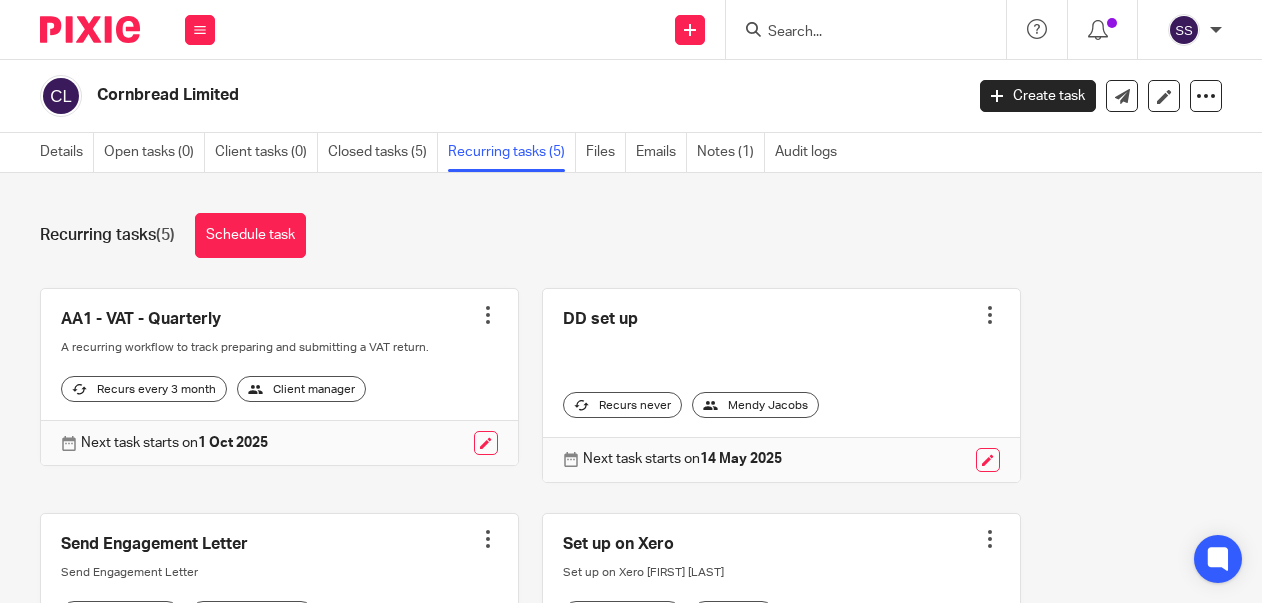 scroll, scrollTop: 0, scrollLeft: 0, axis: both 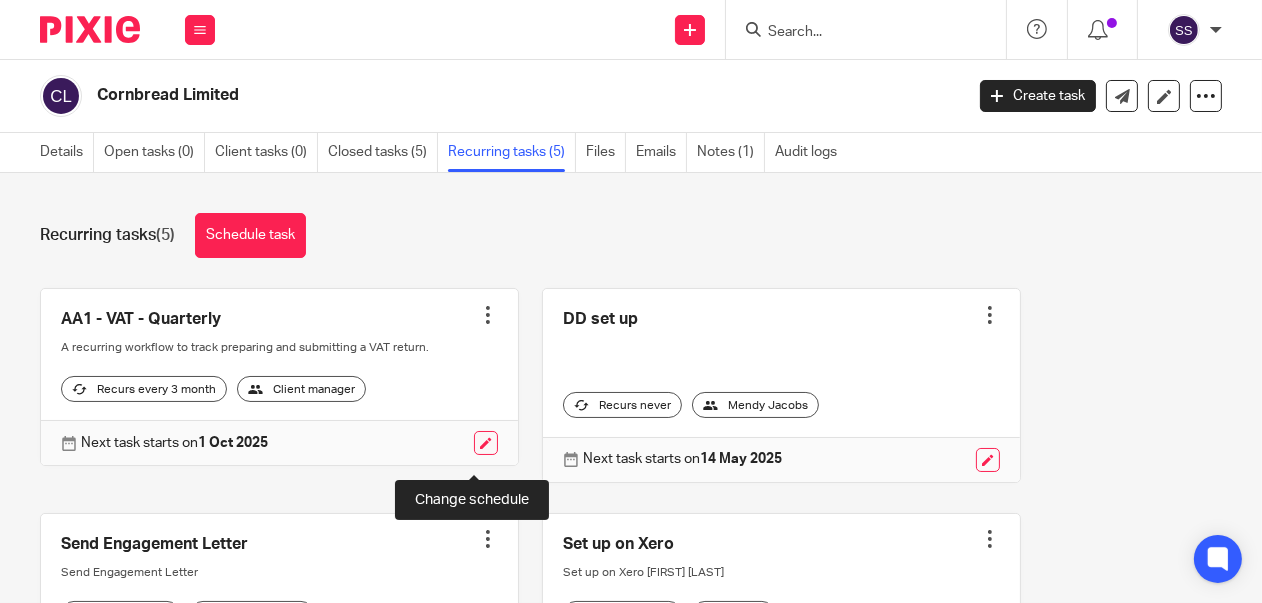 click at bounding box center (486, 443) 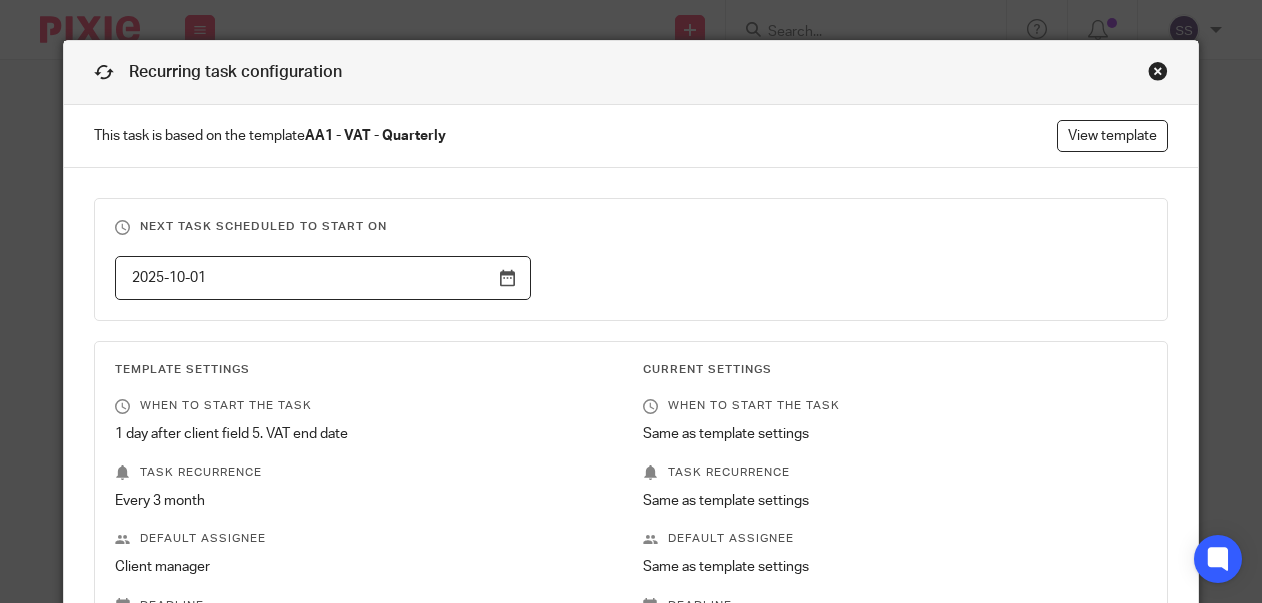 scroll, scrollTop: 0, scrollLeft: 0, axis: both 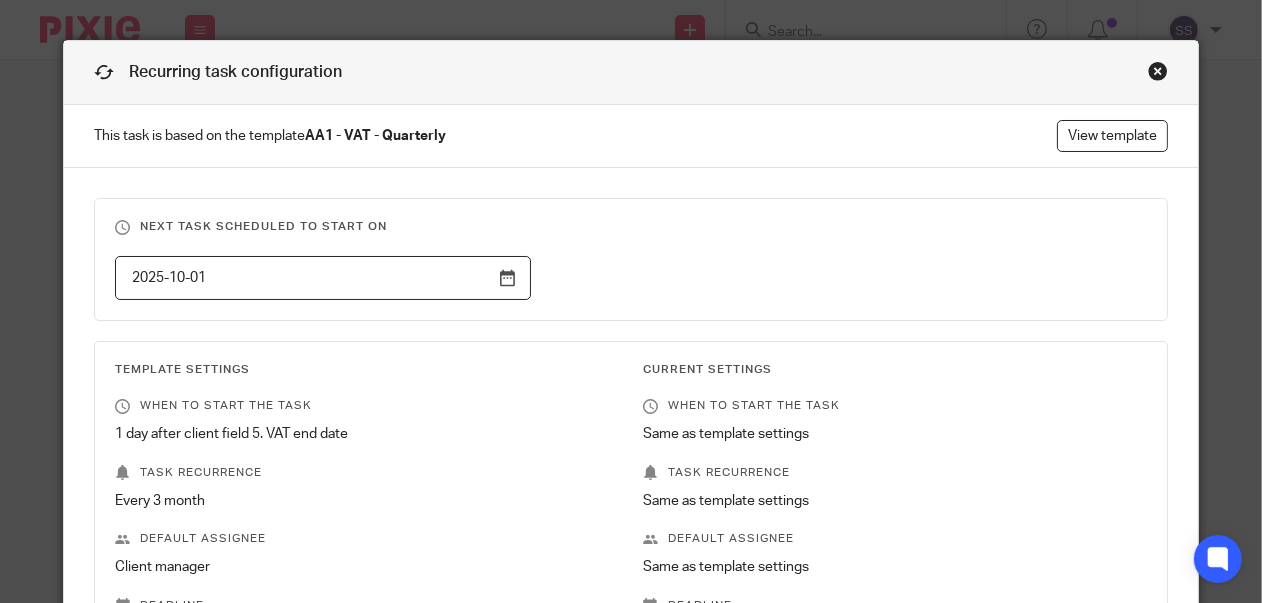 click at bounding box center [1158, 71] 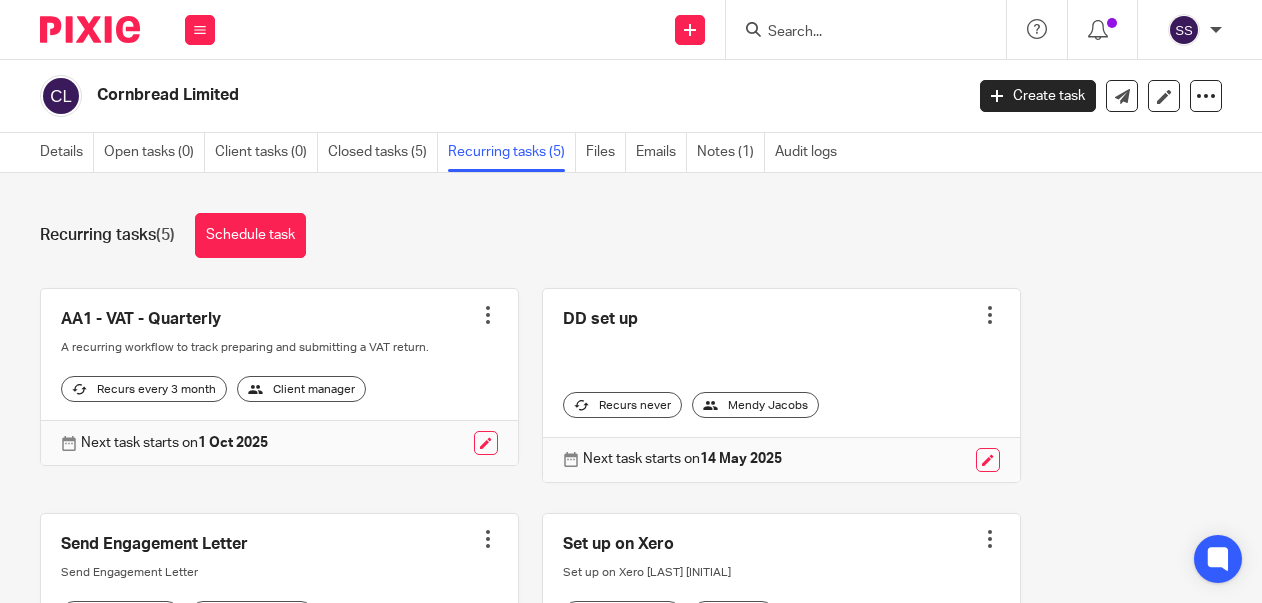 scroll, scrollTop: 0, scrollLeft: 0, axis: both 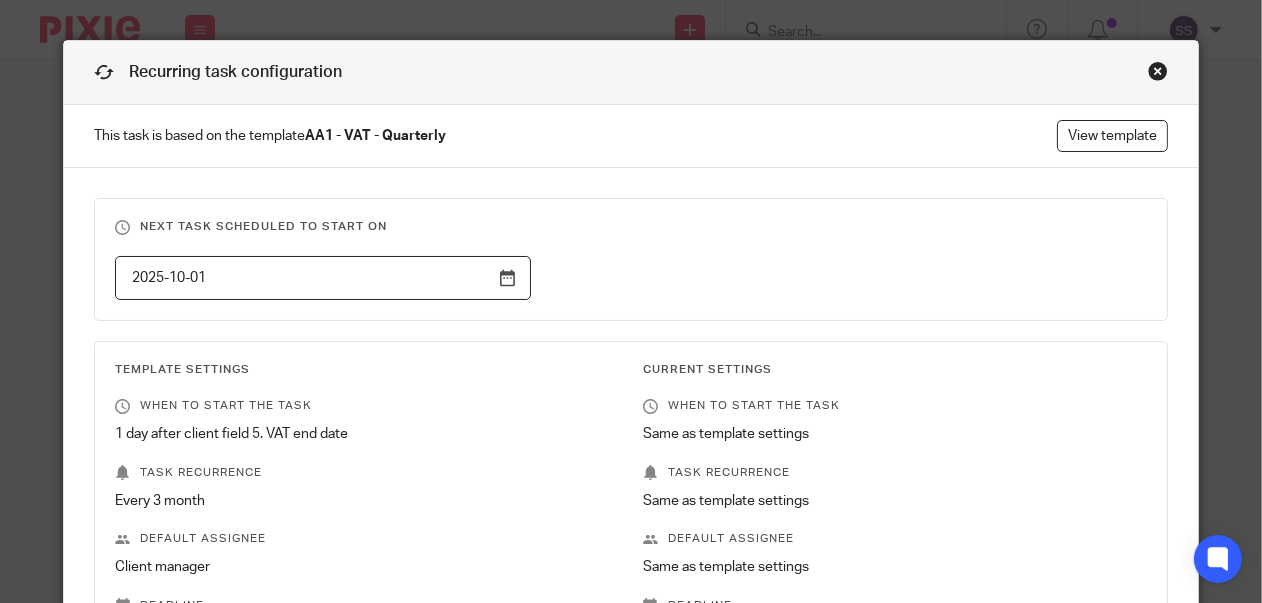 click at bounding box center [1158, 71] 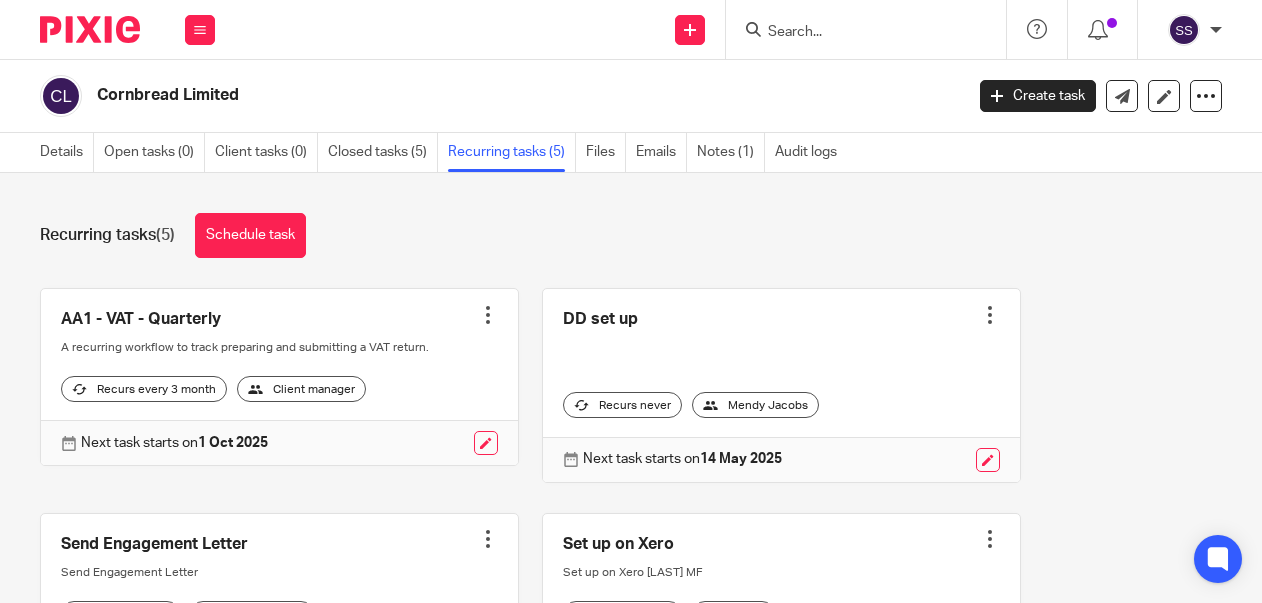 scroll, scrollTop: 0, scrollLeft: 0, axis: both 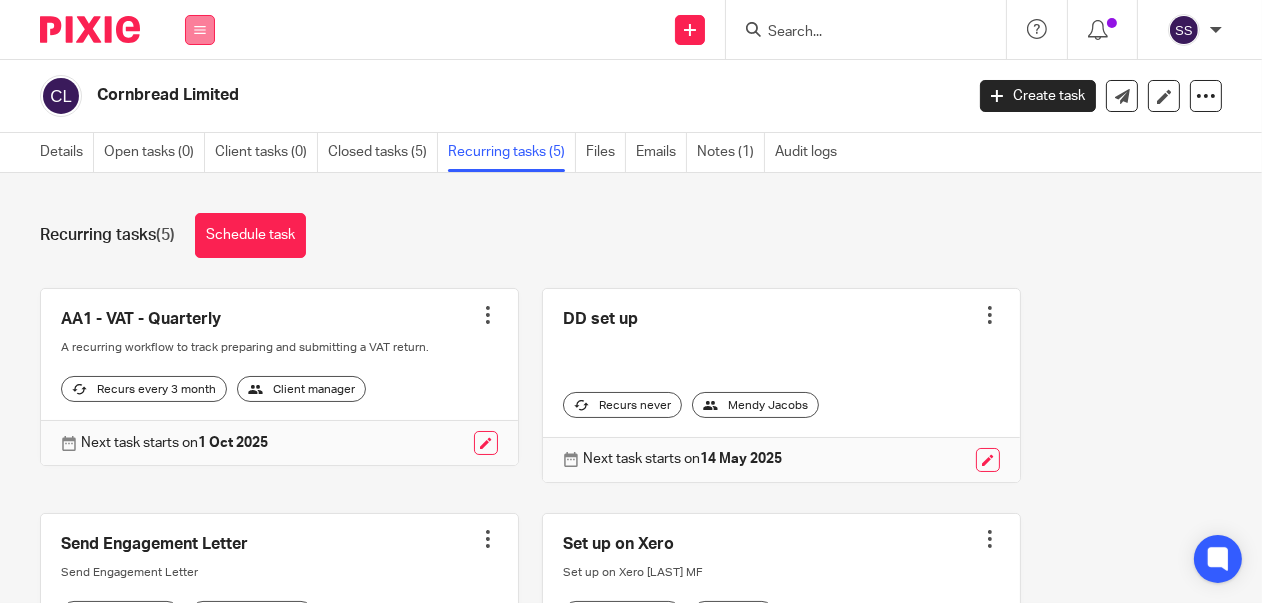 click at bounding box center [200, 30] 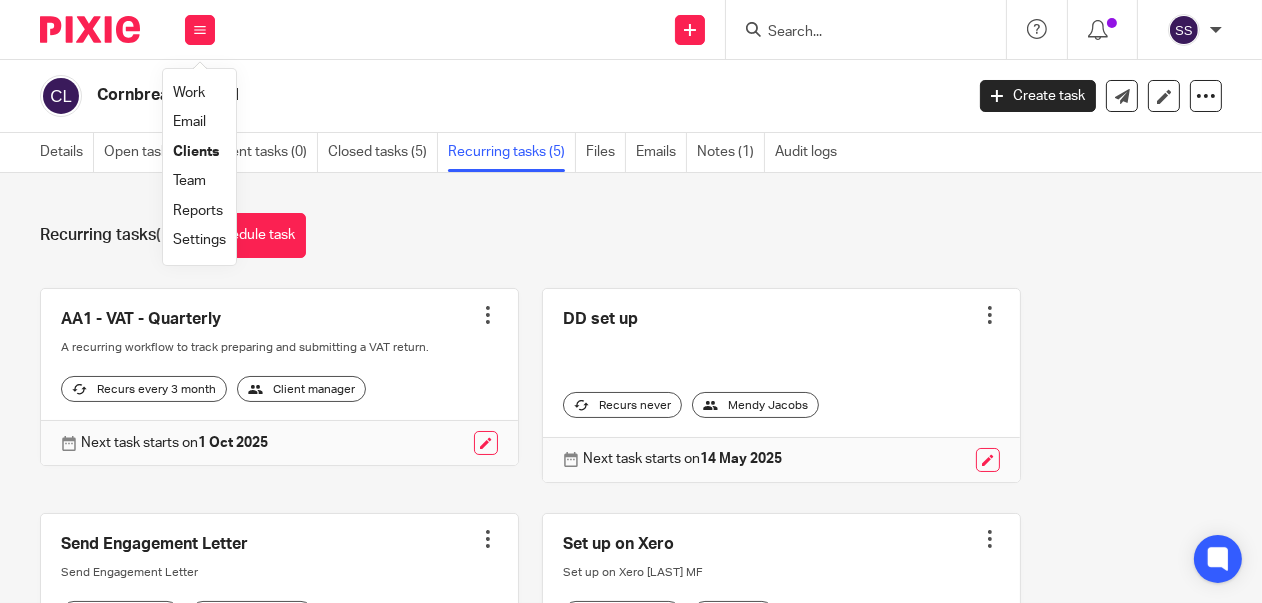 click on "Clients" at bounding box center [196, 152] 